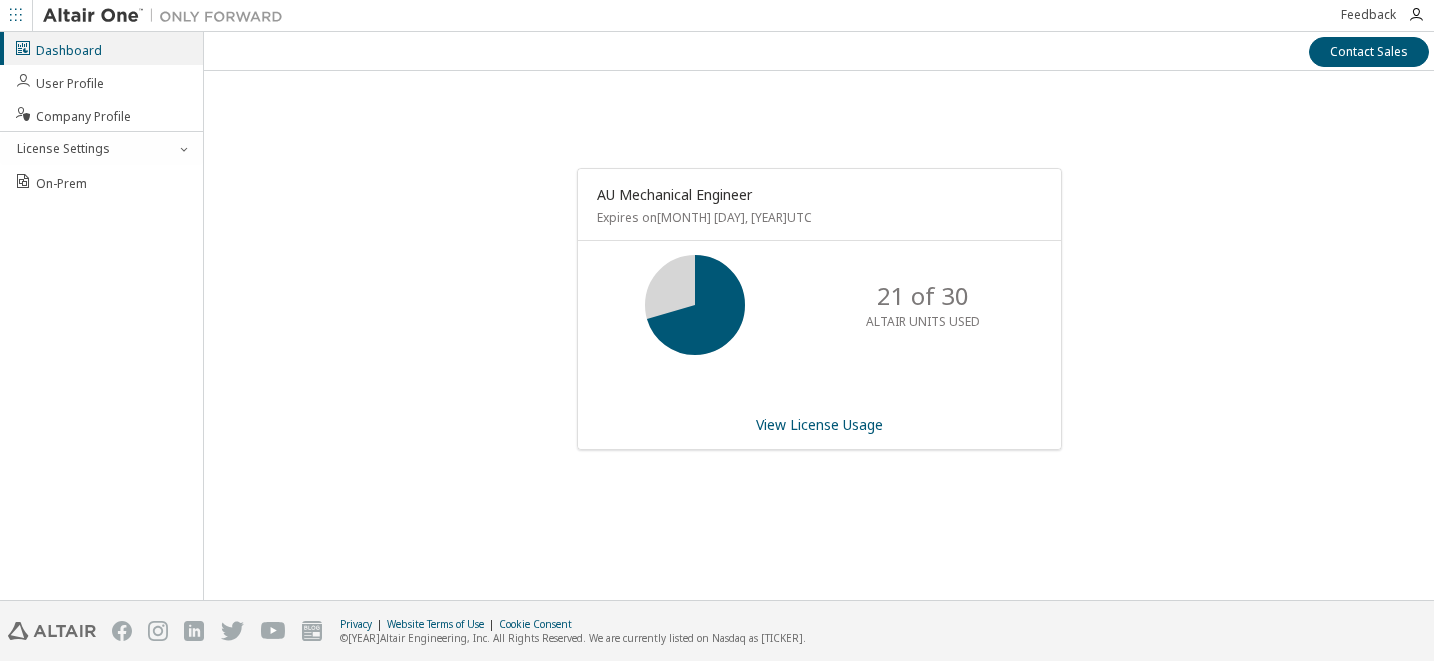 scroll, scrollTop: 0, scrollLeft: 0, axis: both 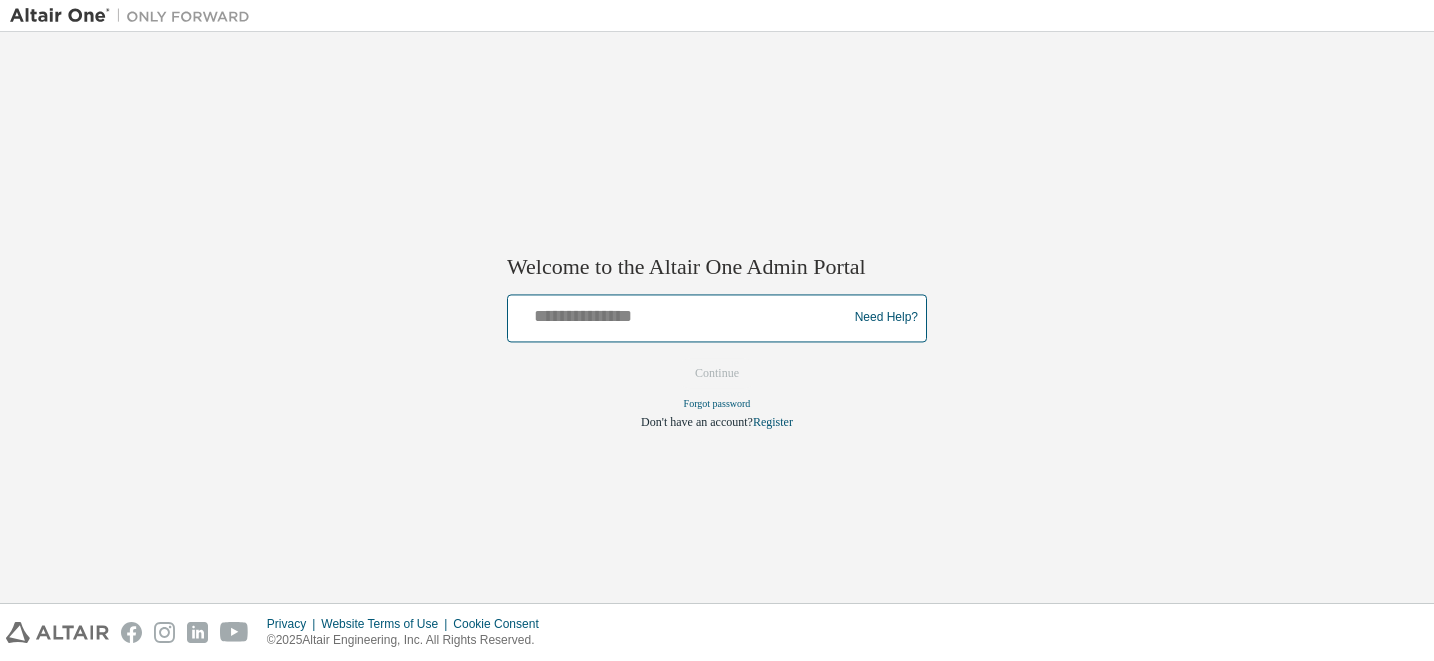 click at bounding box center (680, 313) 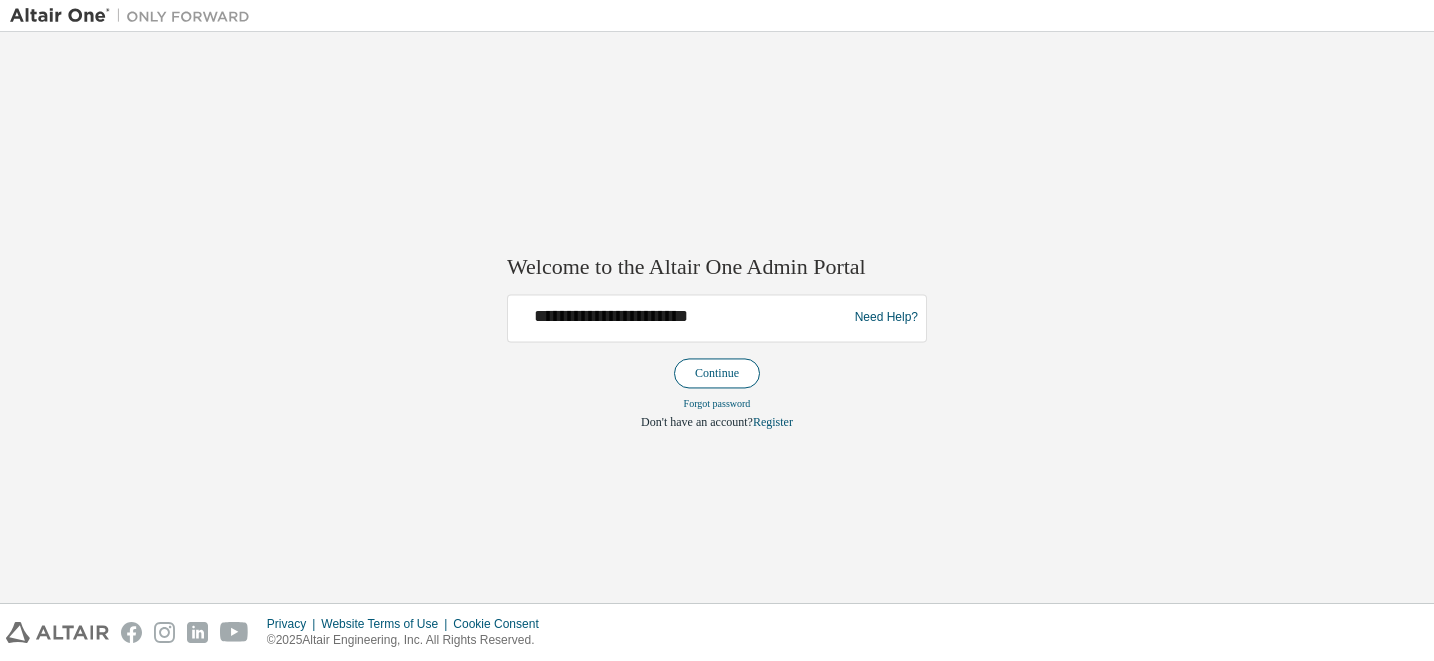 click on "Continue" at bounding box center [717, 373] 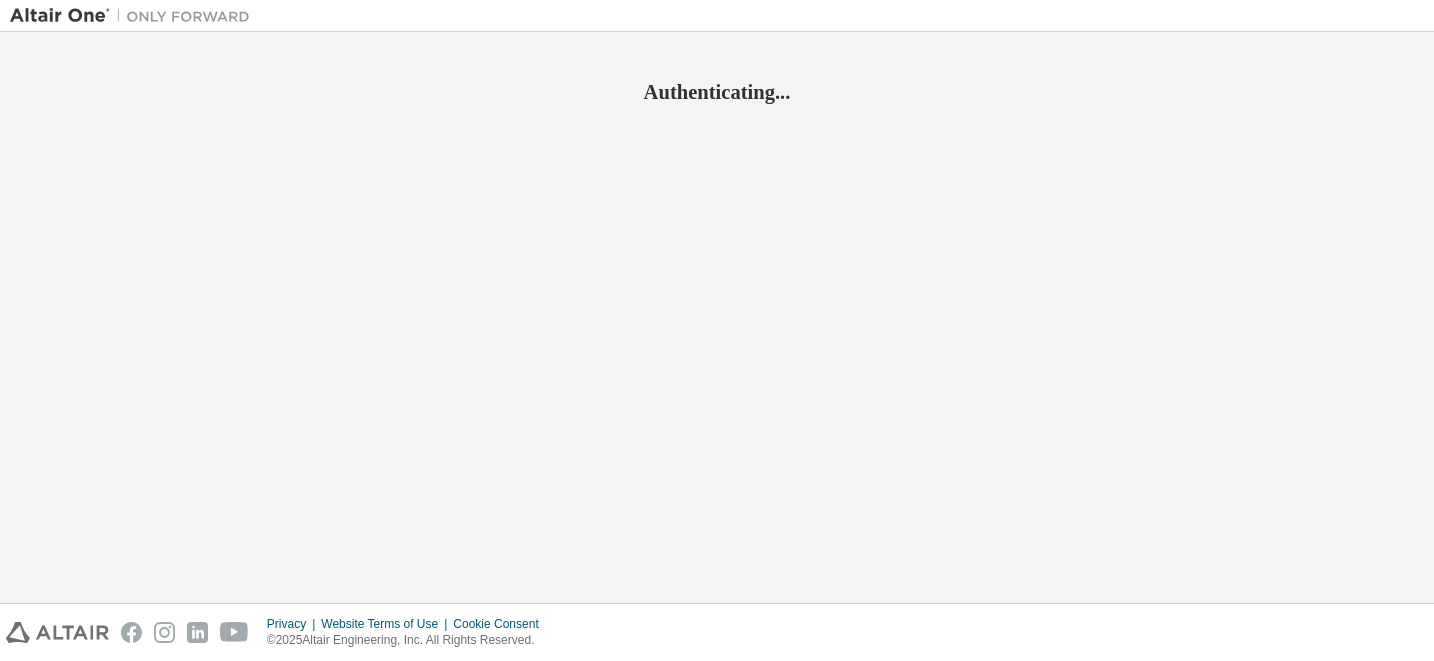 scroll, scrollTop: 0, scrollLeft: 0, axis: both 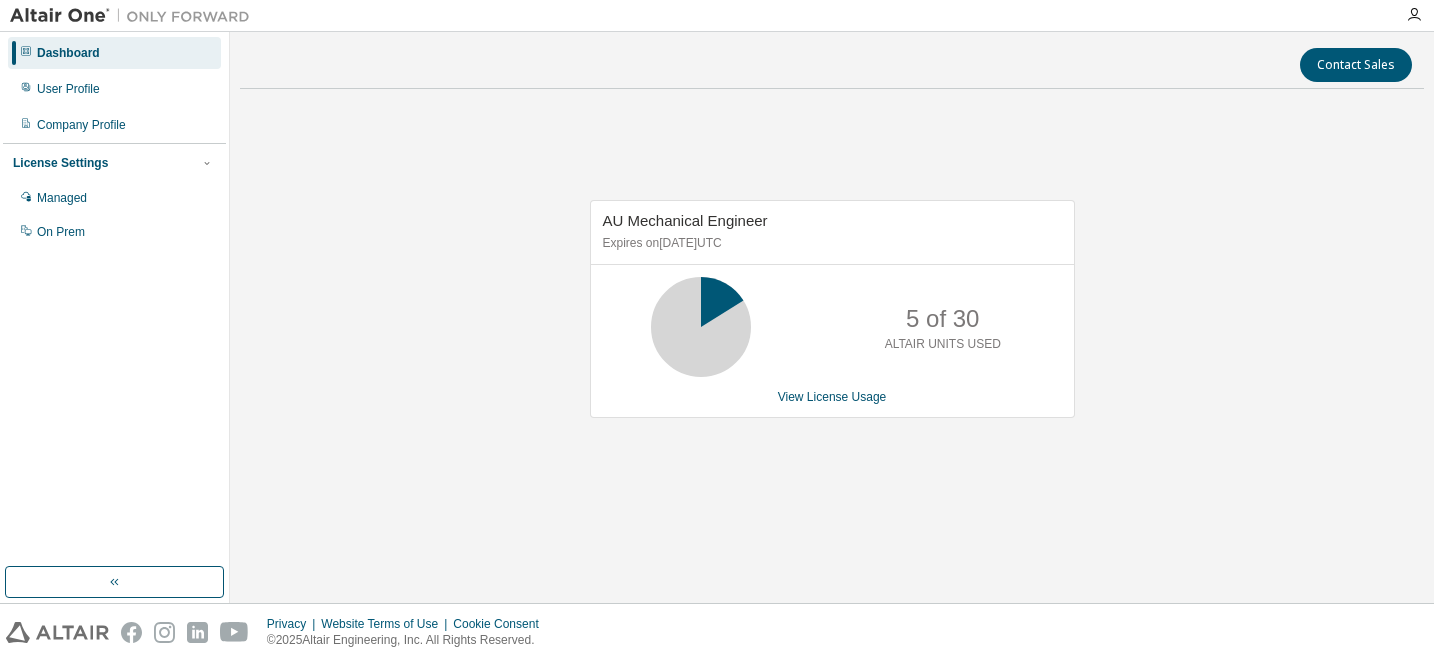 click on "AU Mechanical Engineer Expires on  April 1, 2026  UTC  5 of 30 ALTAIR UNITS USED View License Usage" at bounding box center (832, 320) 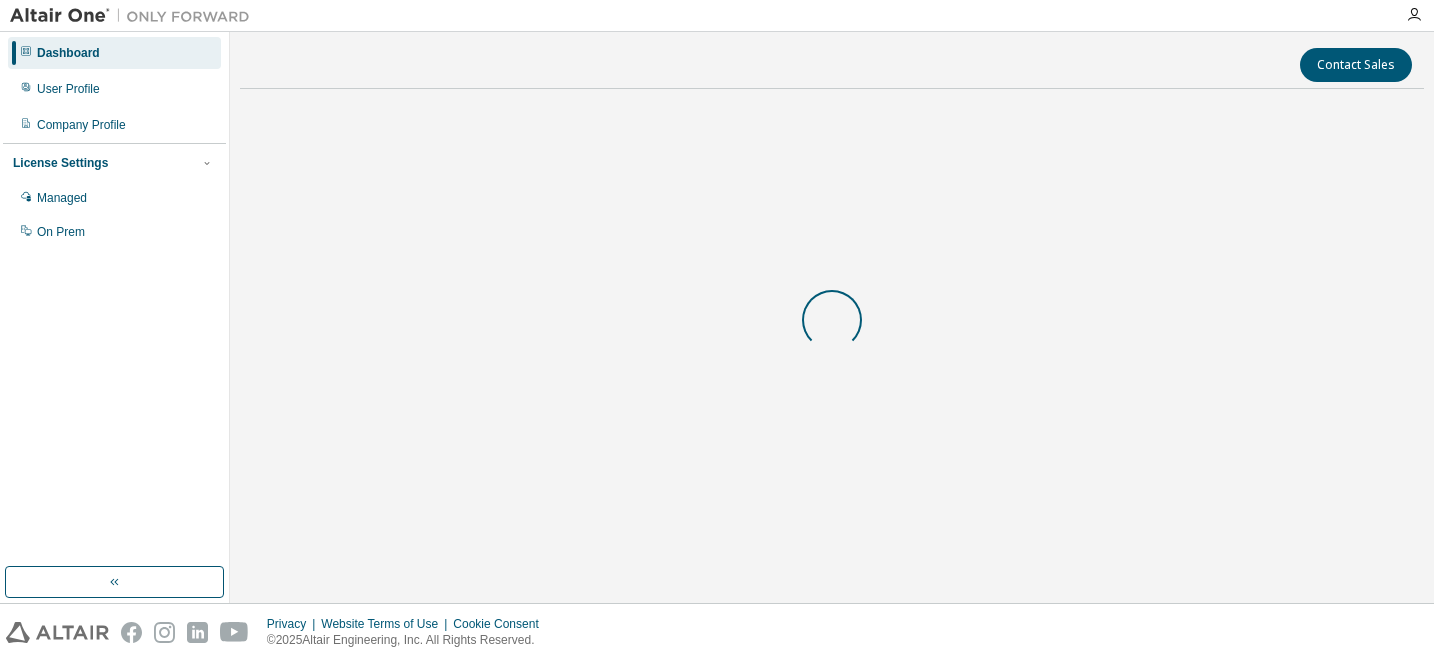 scroll, scrollTop: 0, scrollLeft: 0, axis: both 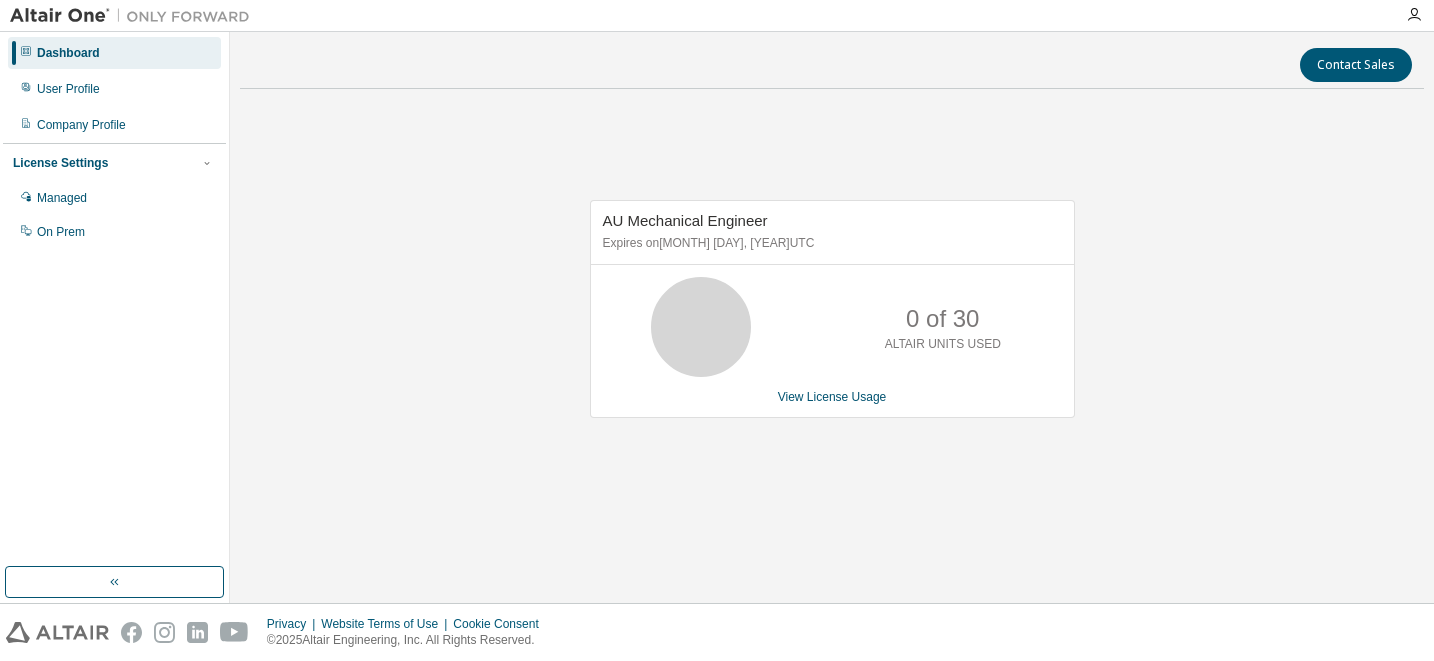 click on "AU Mechanical Engineer Expires on  April 1, 2026  UTC  0 of 30 ALTAIR UNITS USED View License Usage" at bounding box center [832, 320] 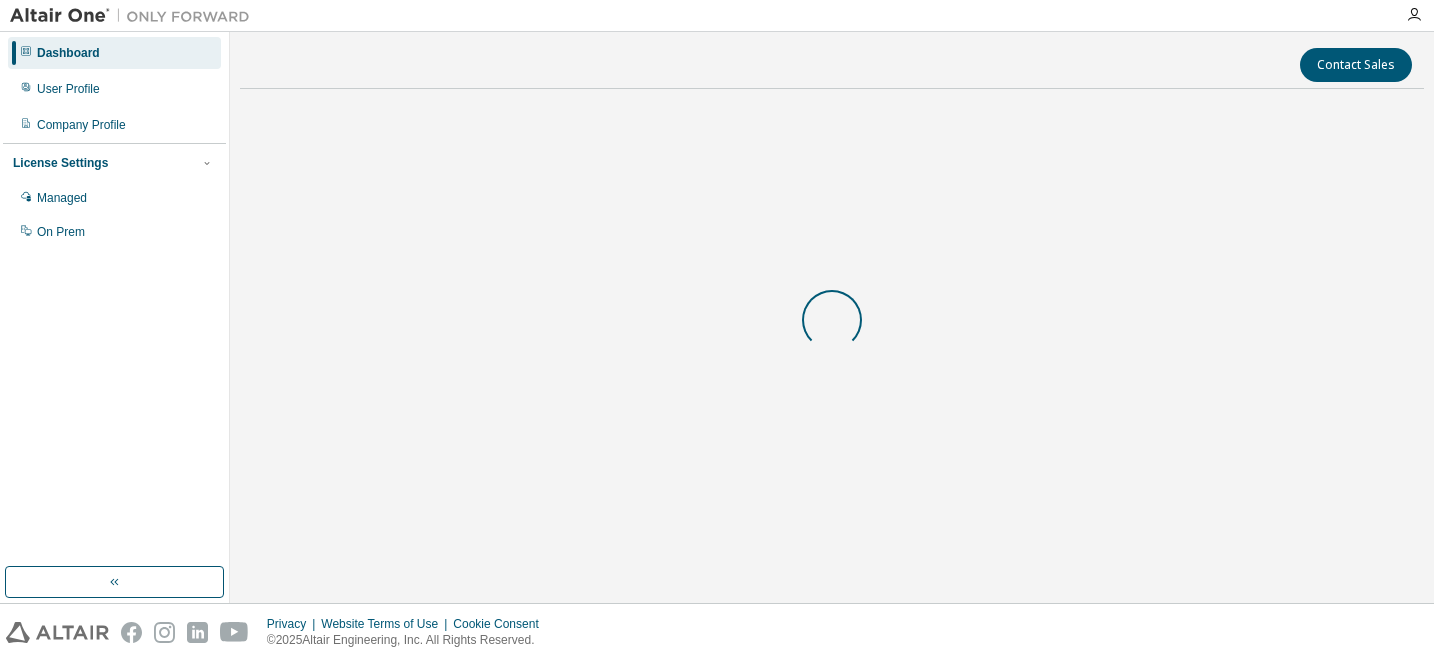scroll, scrollTop: 0, scrollLeft: 0, axis: both 